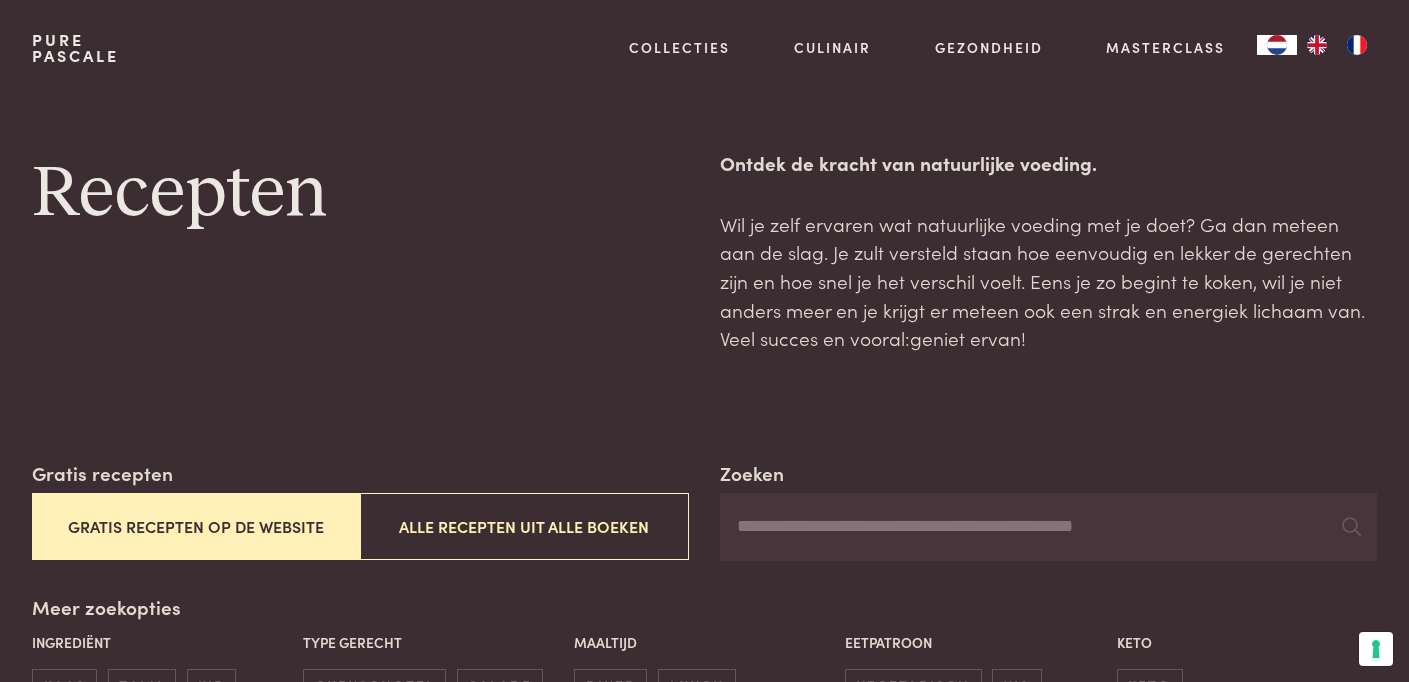 scroll, scrollTop: 0, scrollLeft: 0, axis: both 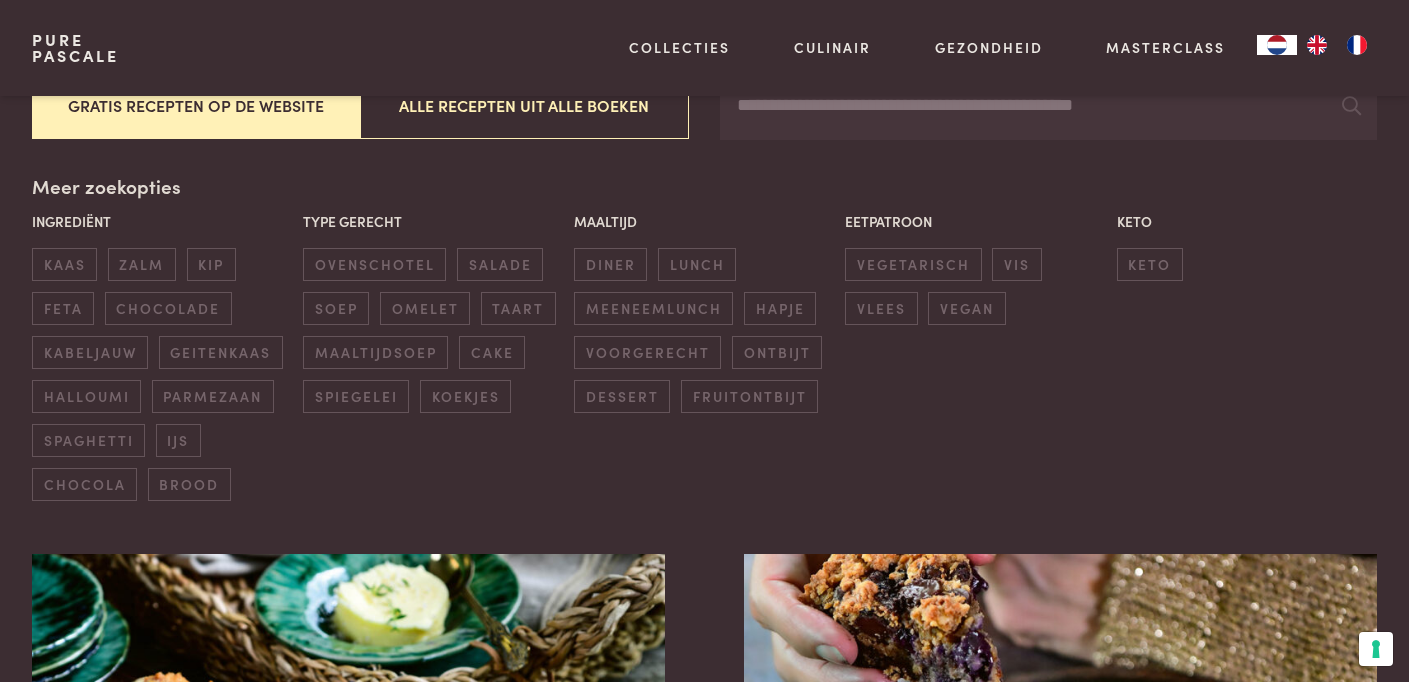 click on "Zoeken" at bounding box center [1048, 106] 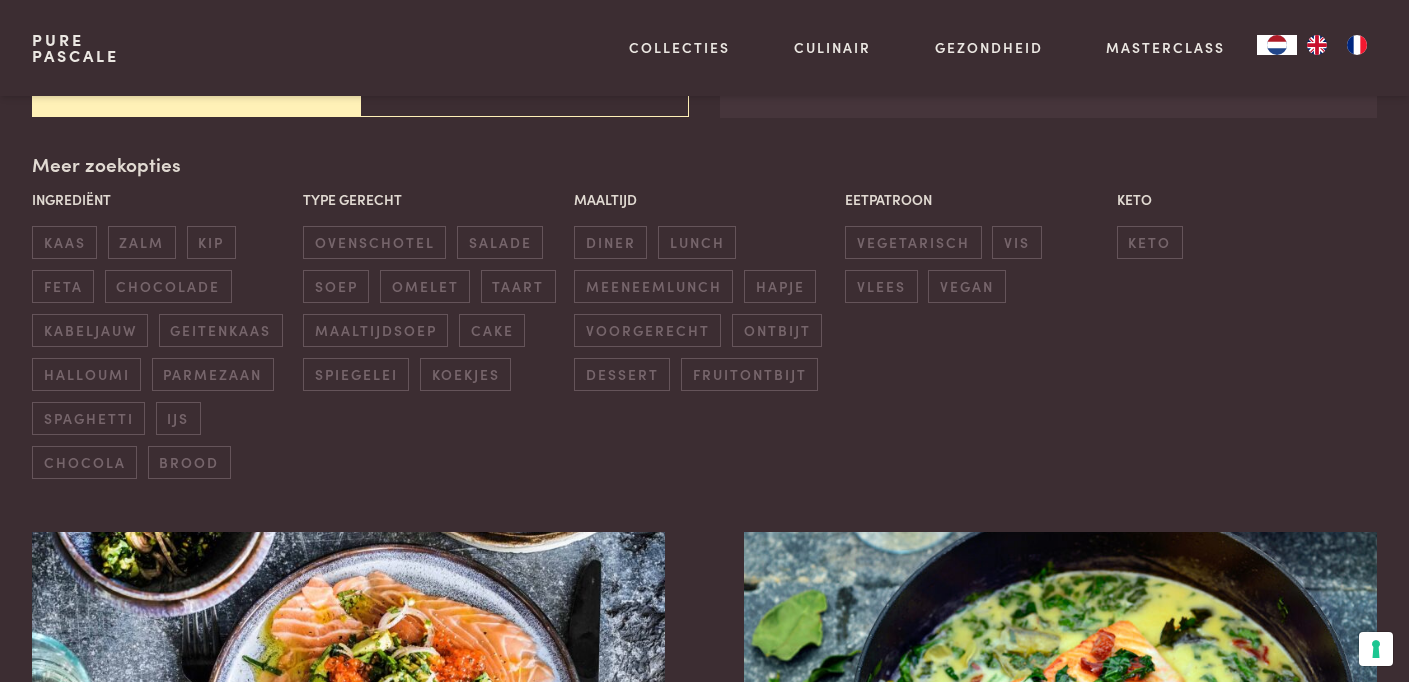 scroll, scrollTop: 456, scrollLeft: 0, axis: vertical 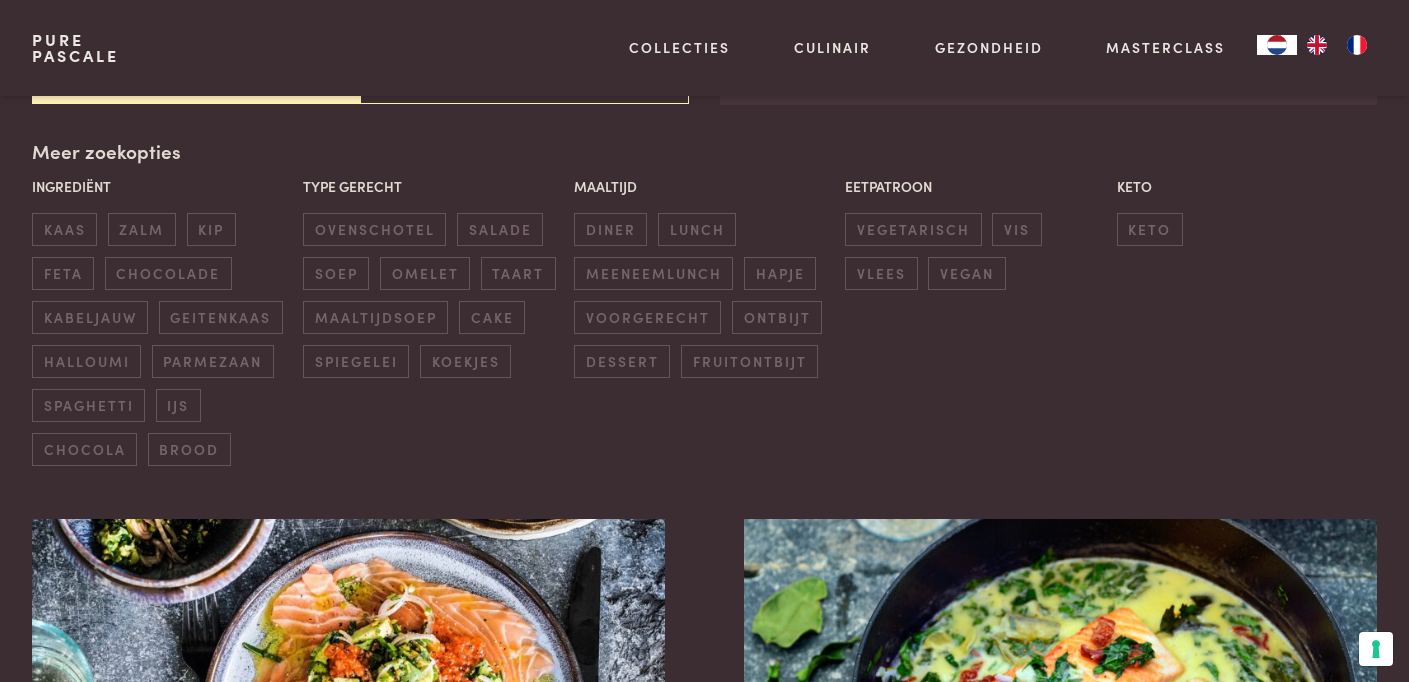 type on "****" 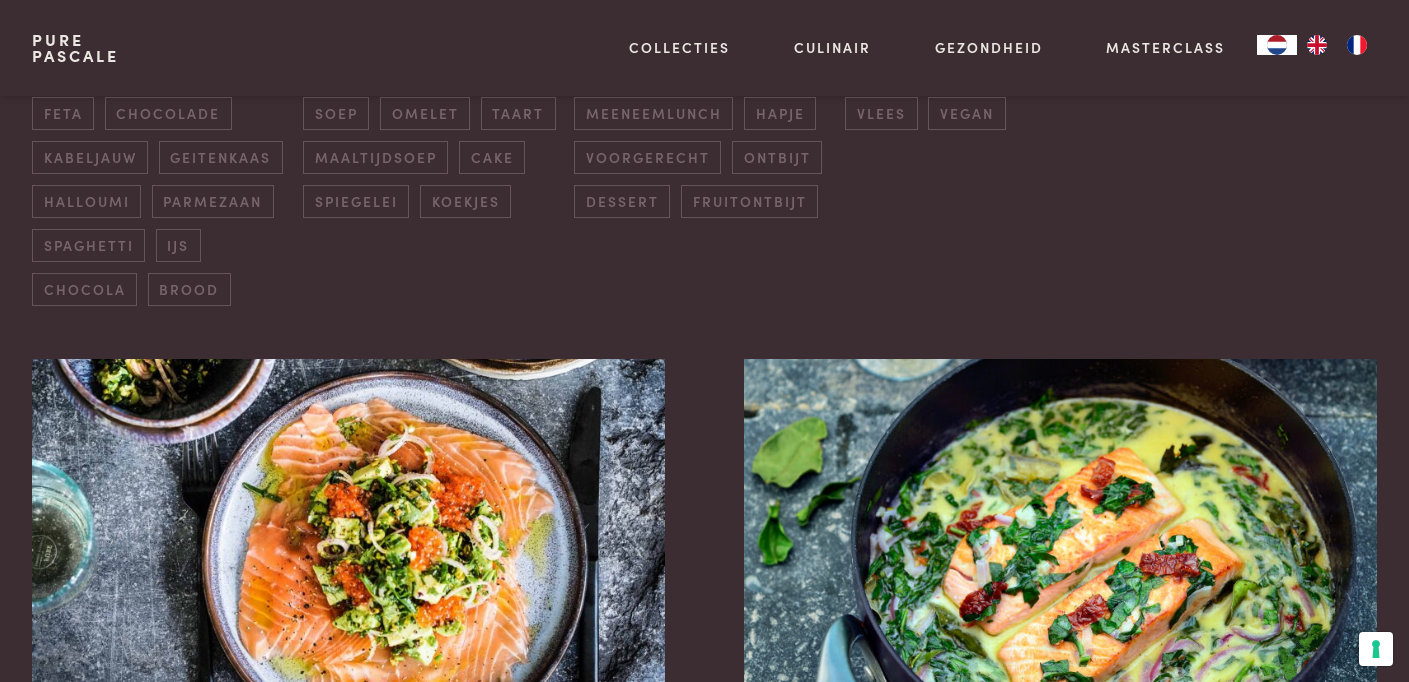 scroll, scrollTop: 618, scrollLeft: 0, axis: vertical 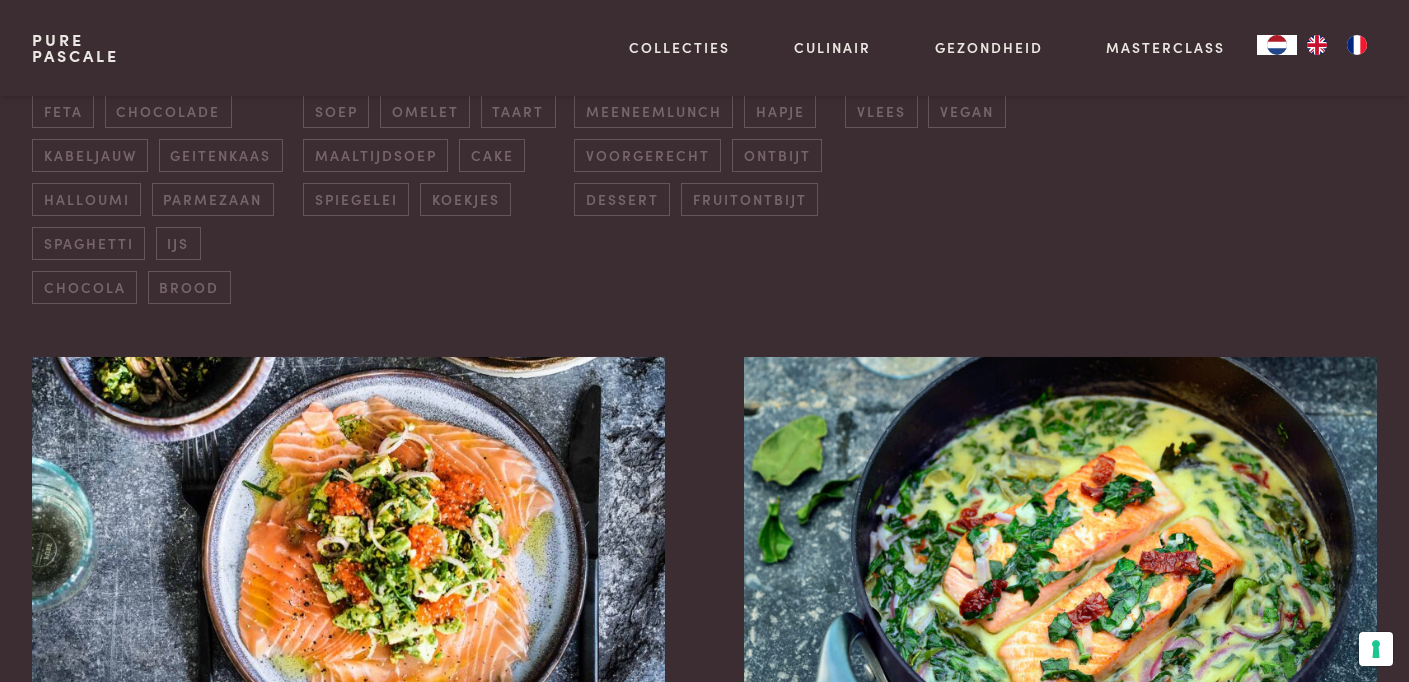 click on "diner" at bounding box center (610, 67) 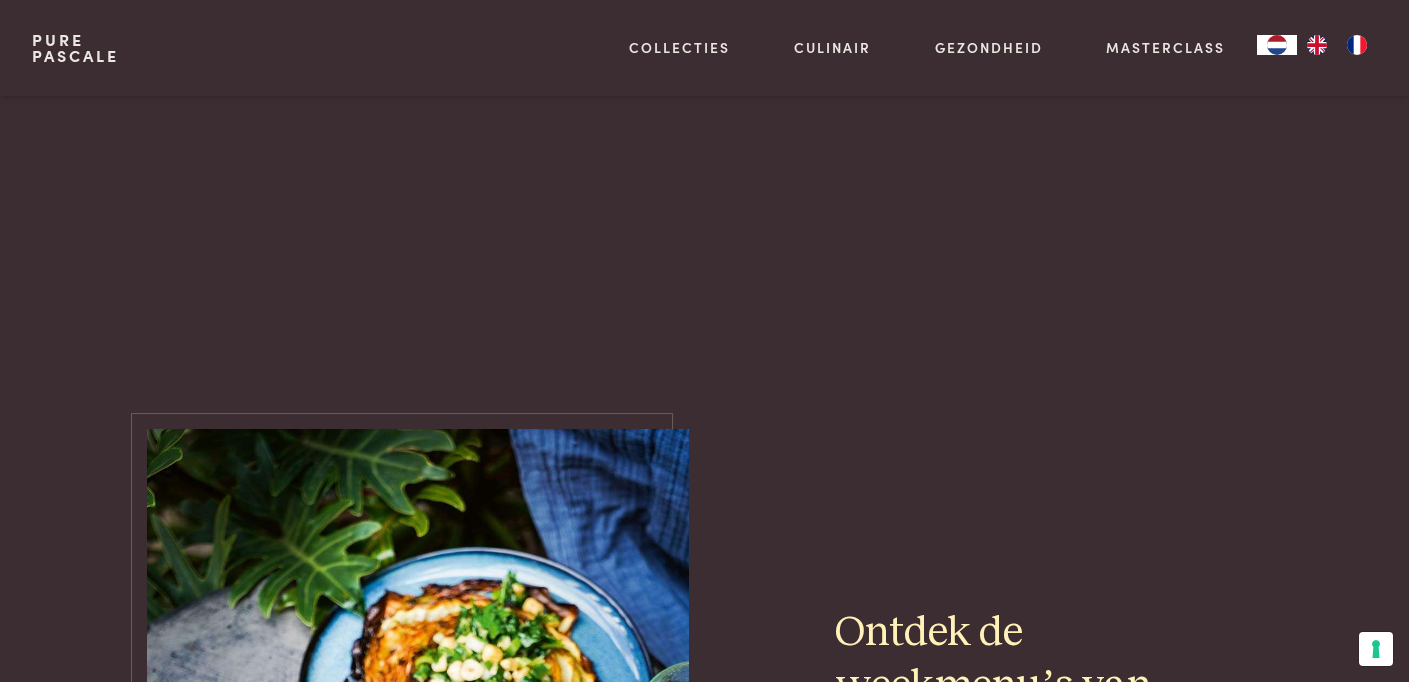 scroll, scrollTop: 1328, scrollLeft: 0, axis: vertical 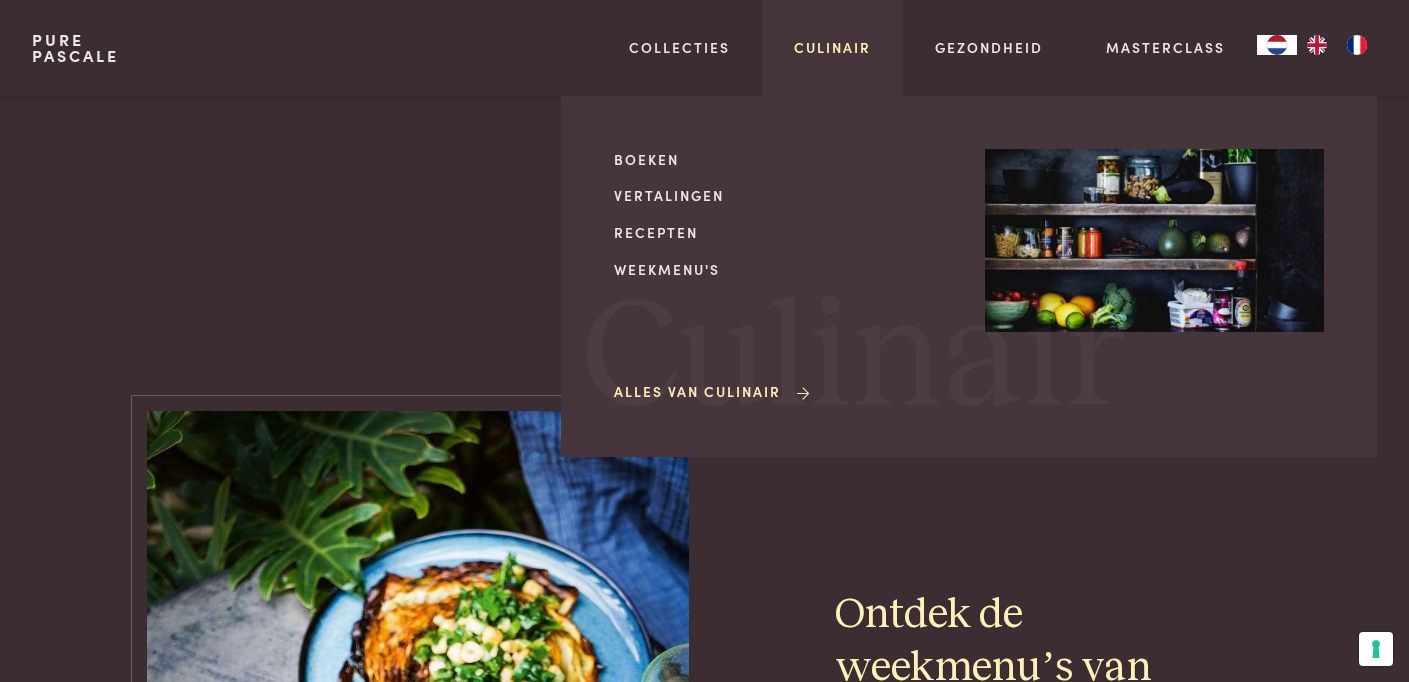 click on "Culinair" at bounding box center [832, 47] 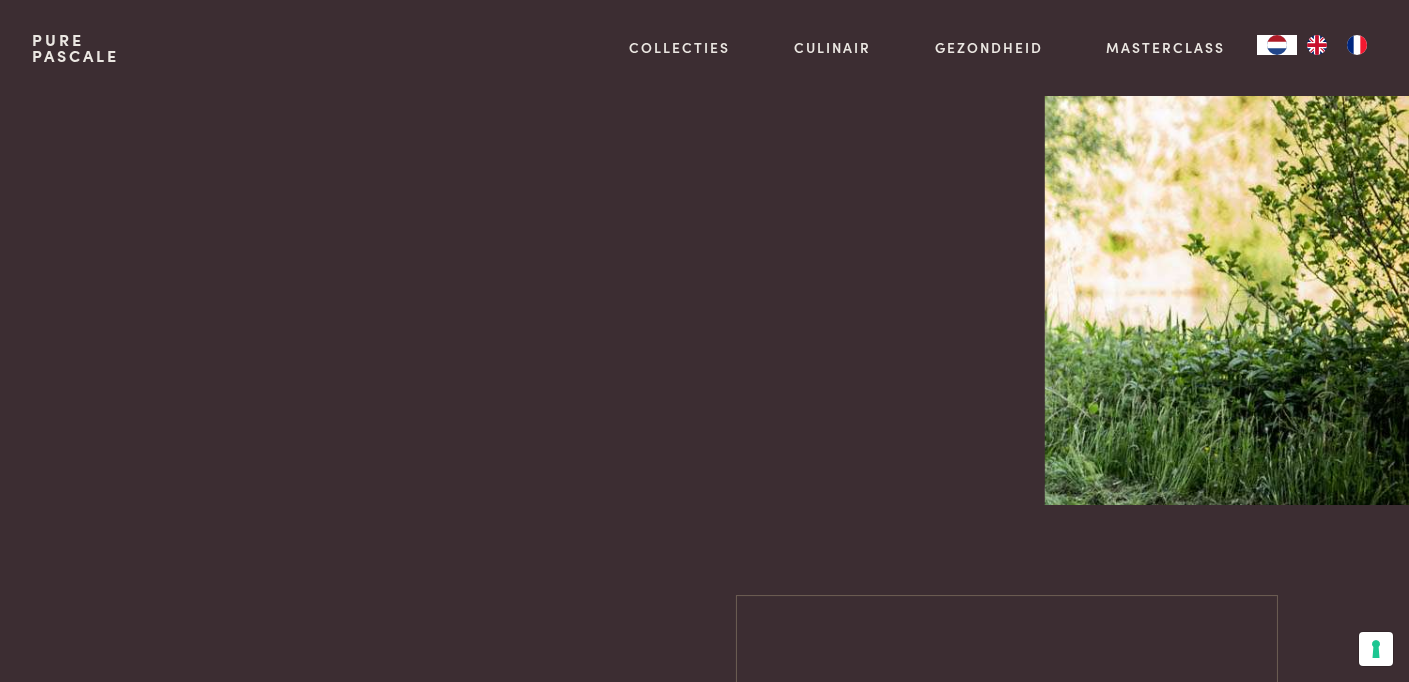 scroll, scrollTop: 0, scrollLeft: 0, axis: both 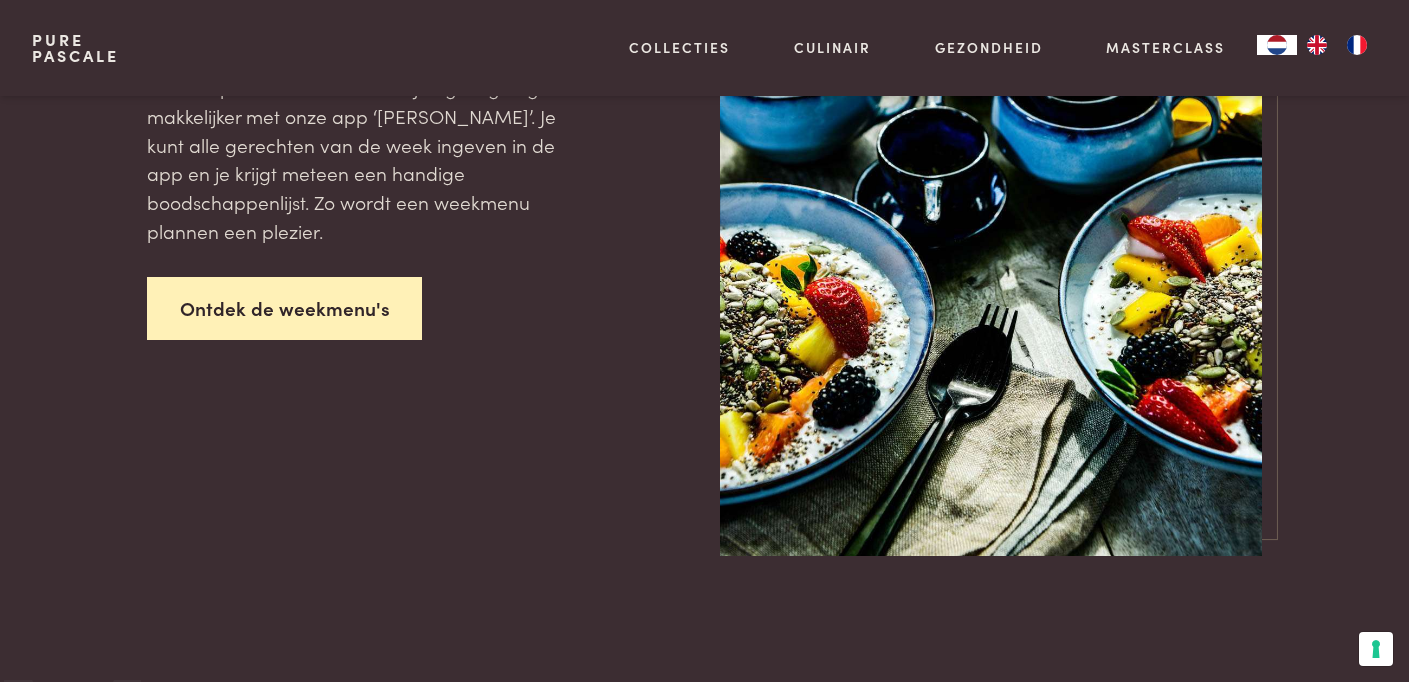 click on "Ontdek de weekmenu's" at bounding box center (285, 308) 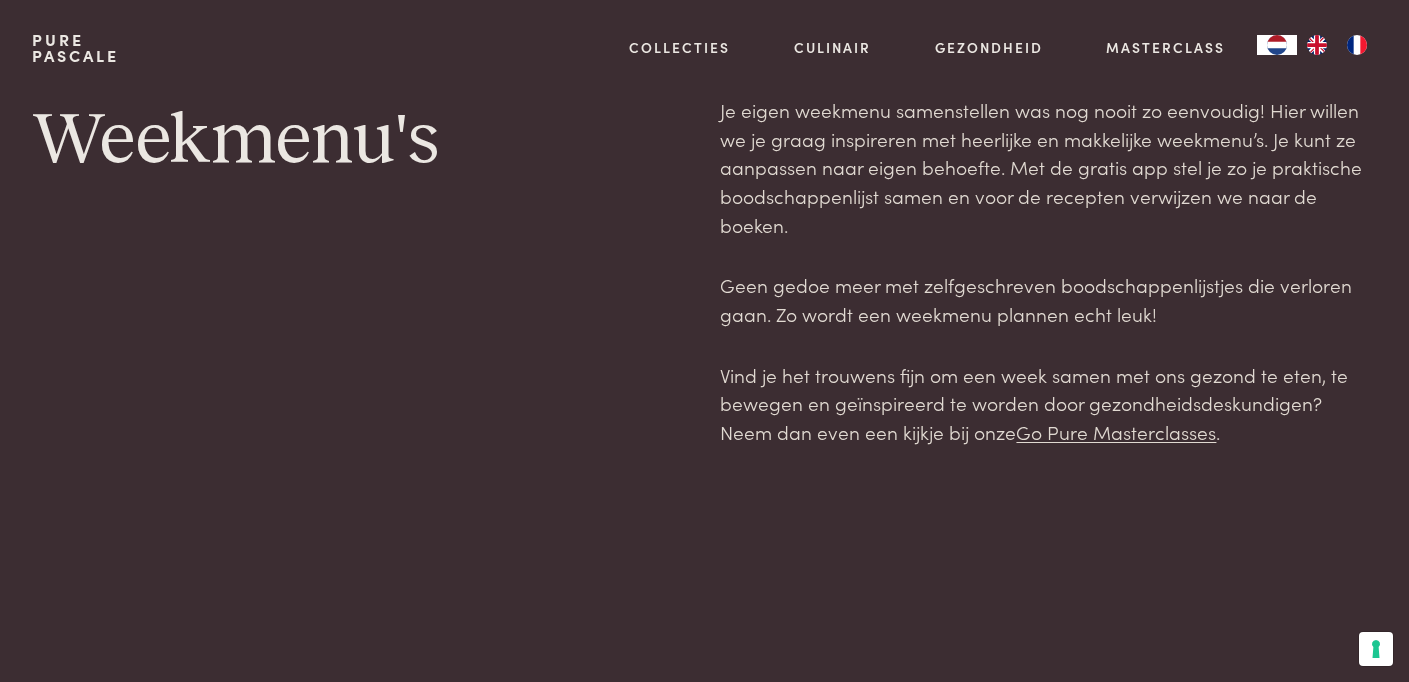 scroll, scrollTop: 0, scrollLeft: 0, axis: both 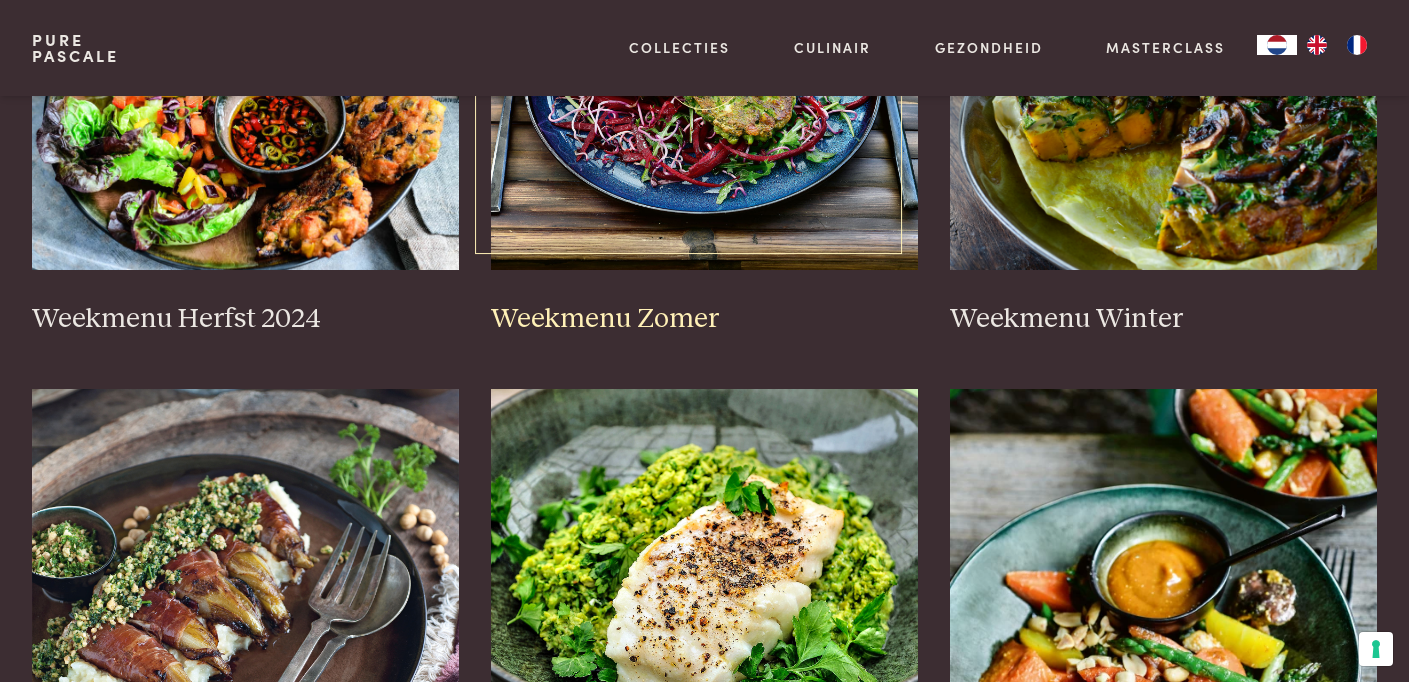 click at bounding box center (704, 70) 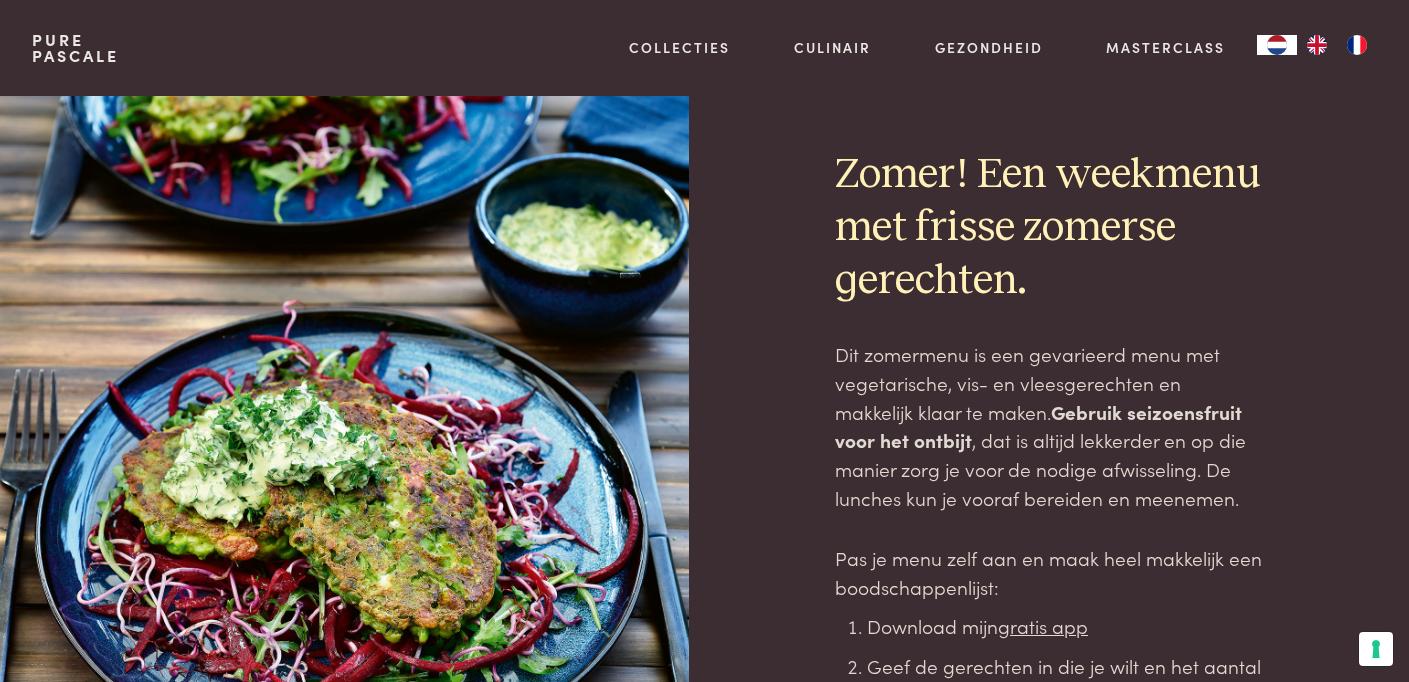 scroll, scrollTop: 0, scrollLeft: 0, axis: both 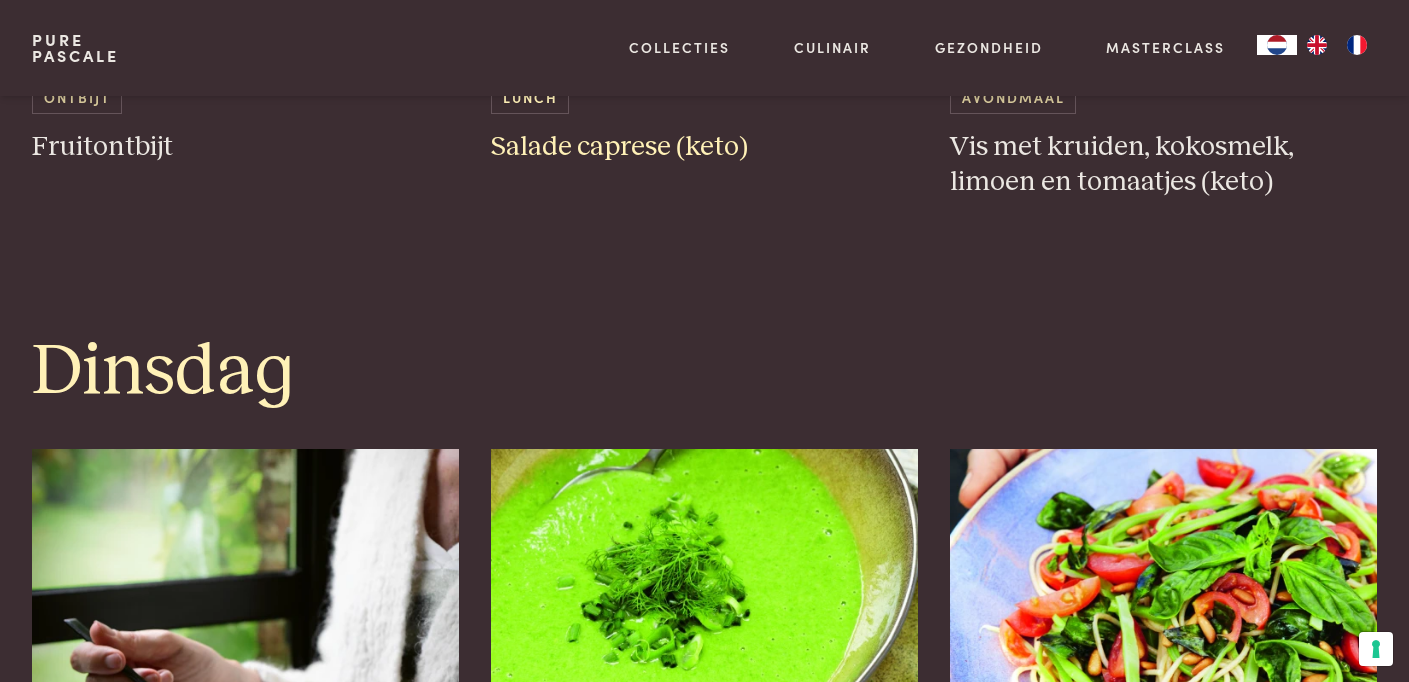 click at bounding box center [704, -151] 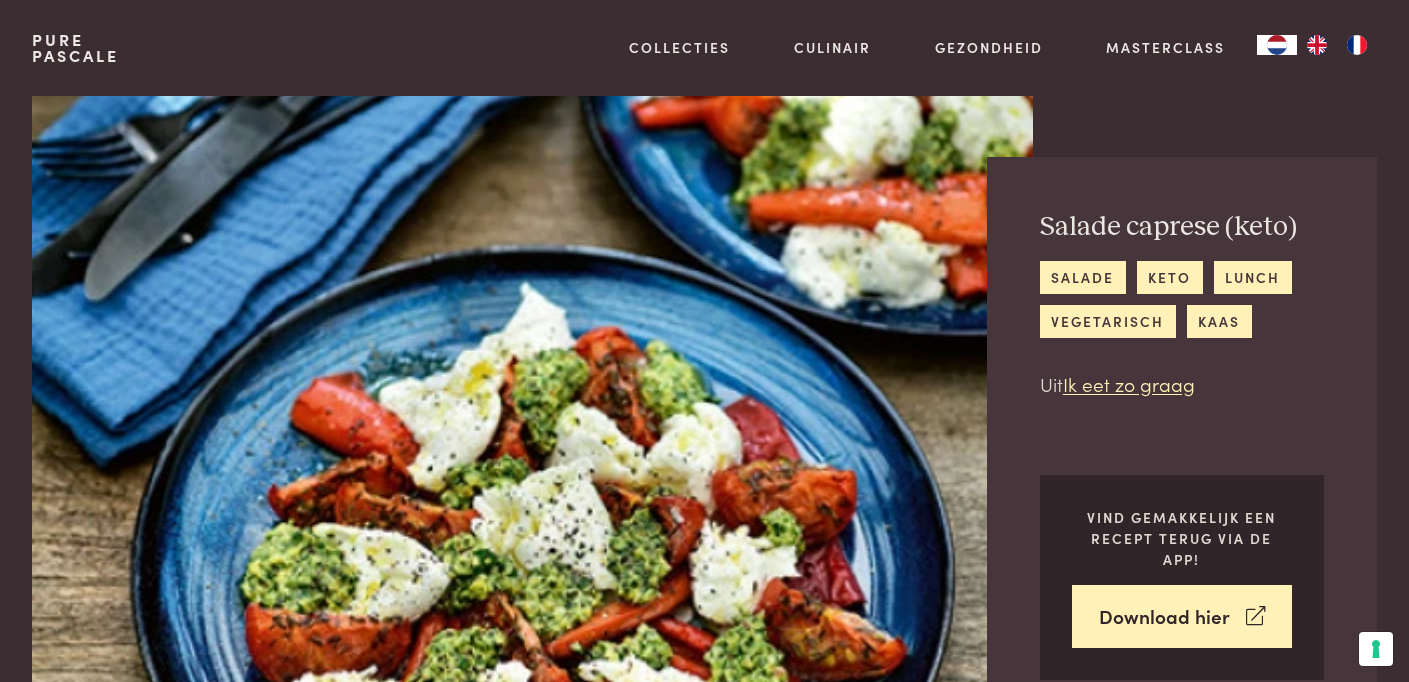 scroll, scrollTop: 0, scrollLeft: 0, axis: both 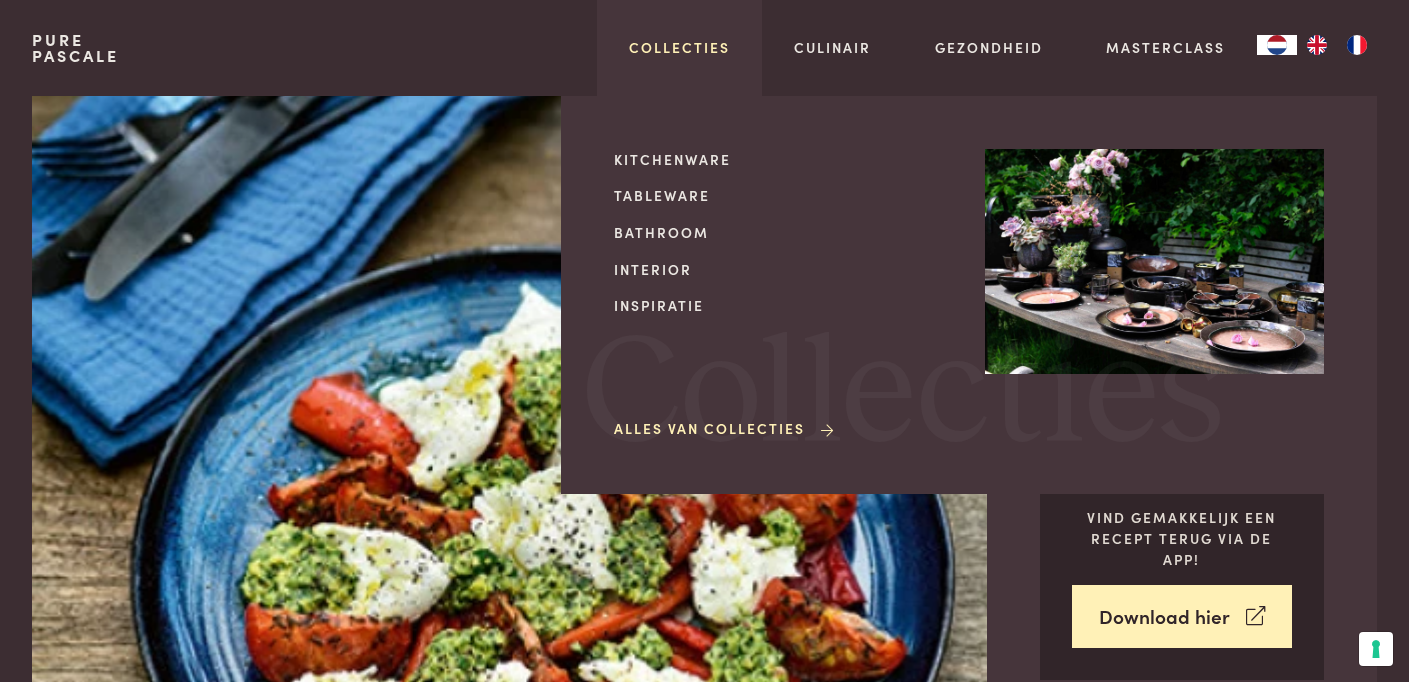 click on "Collecties" at bounding box center (679, 47) 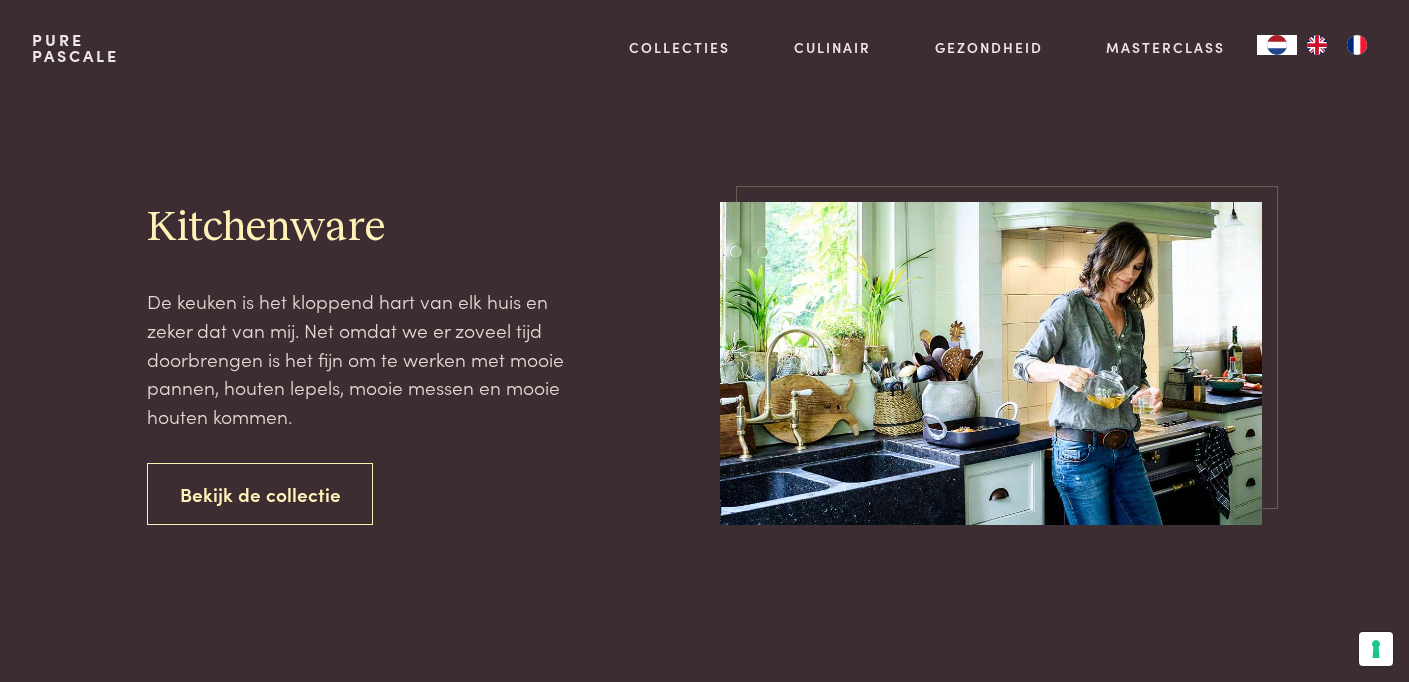 scroll, scrollTop: 0, scrollLeft: 0, axis: both 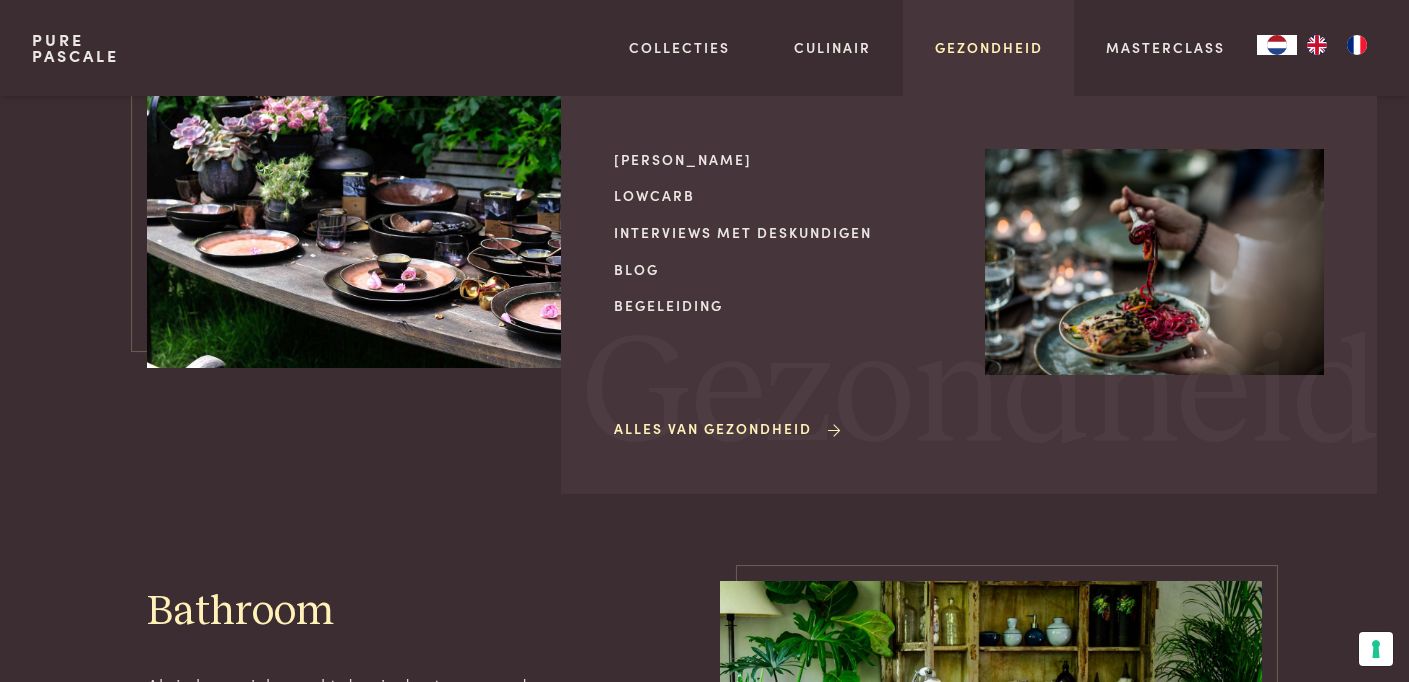 click on "Gezondheid" at bounding box center [989, 47] 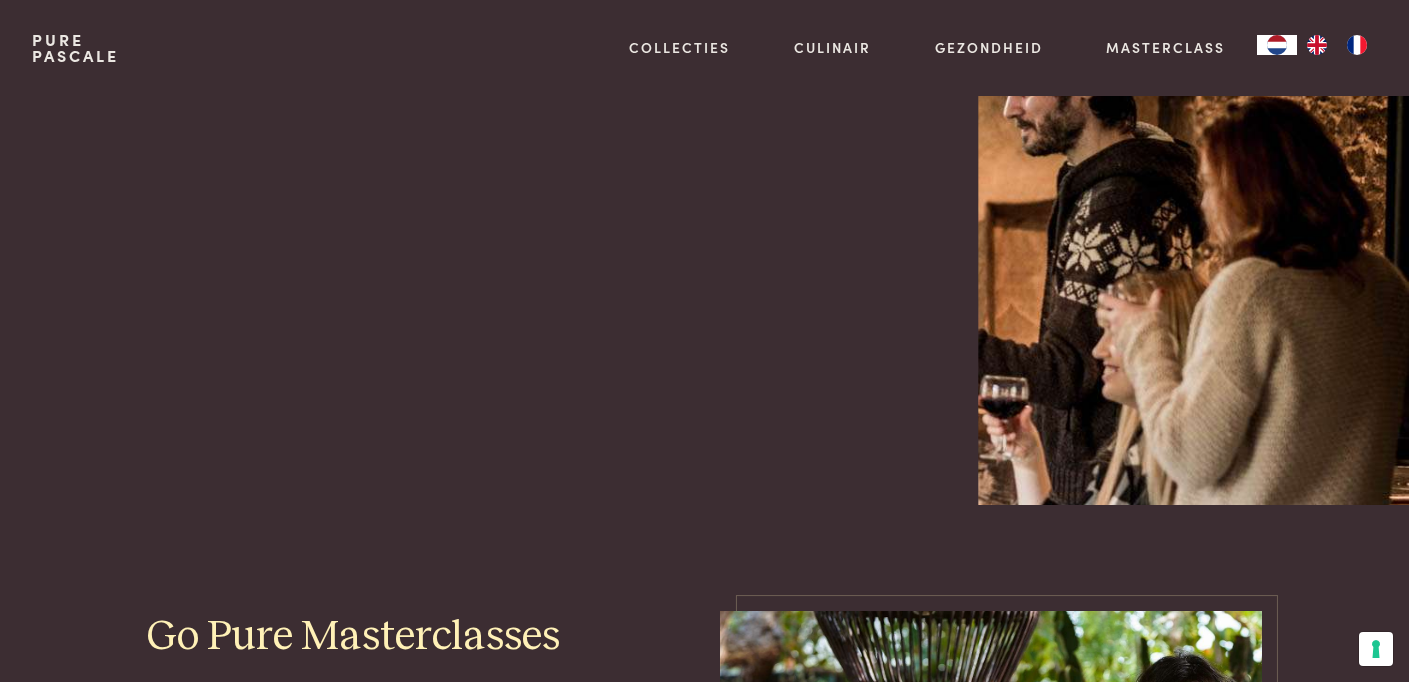 scroll, scrollTop: 0, scrollLeft: 0, axis: both 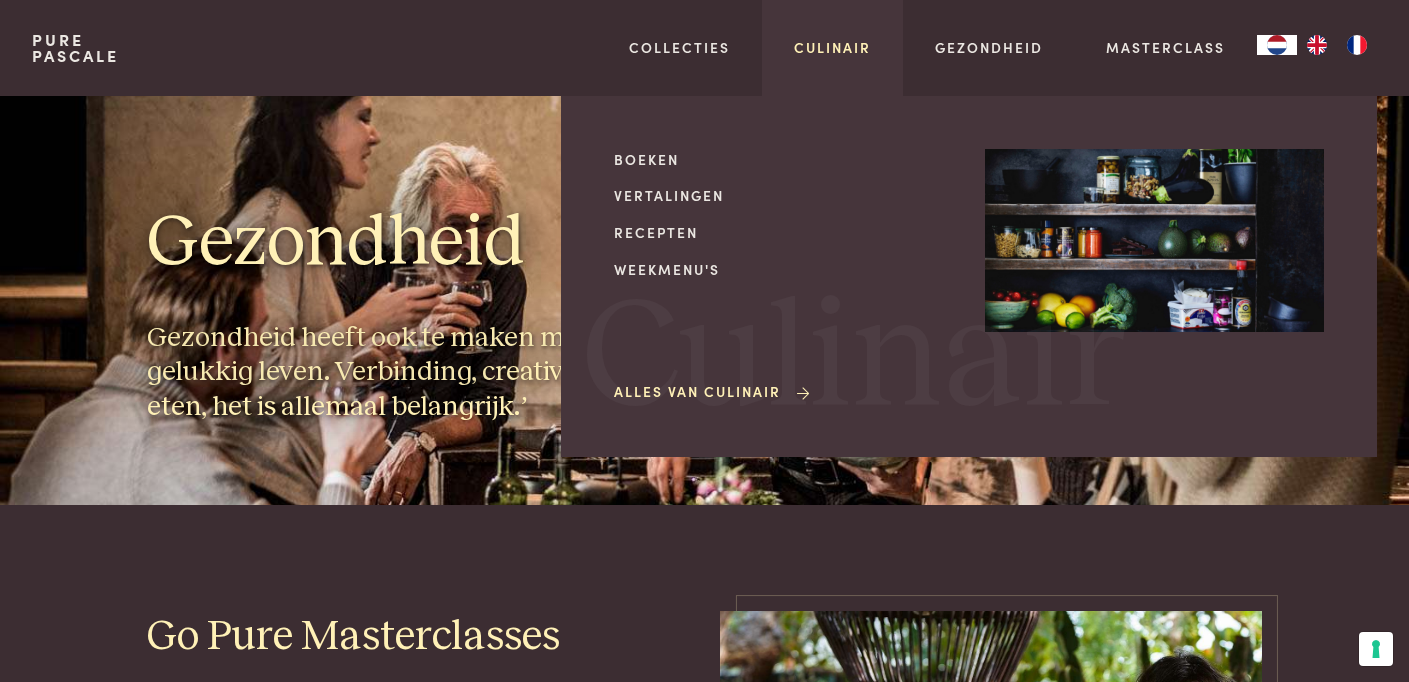 click on "Culinair" at bounding box center [832, 47] 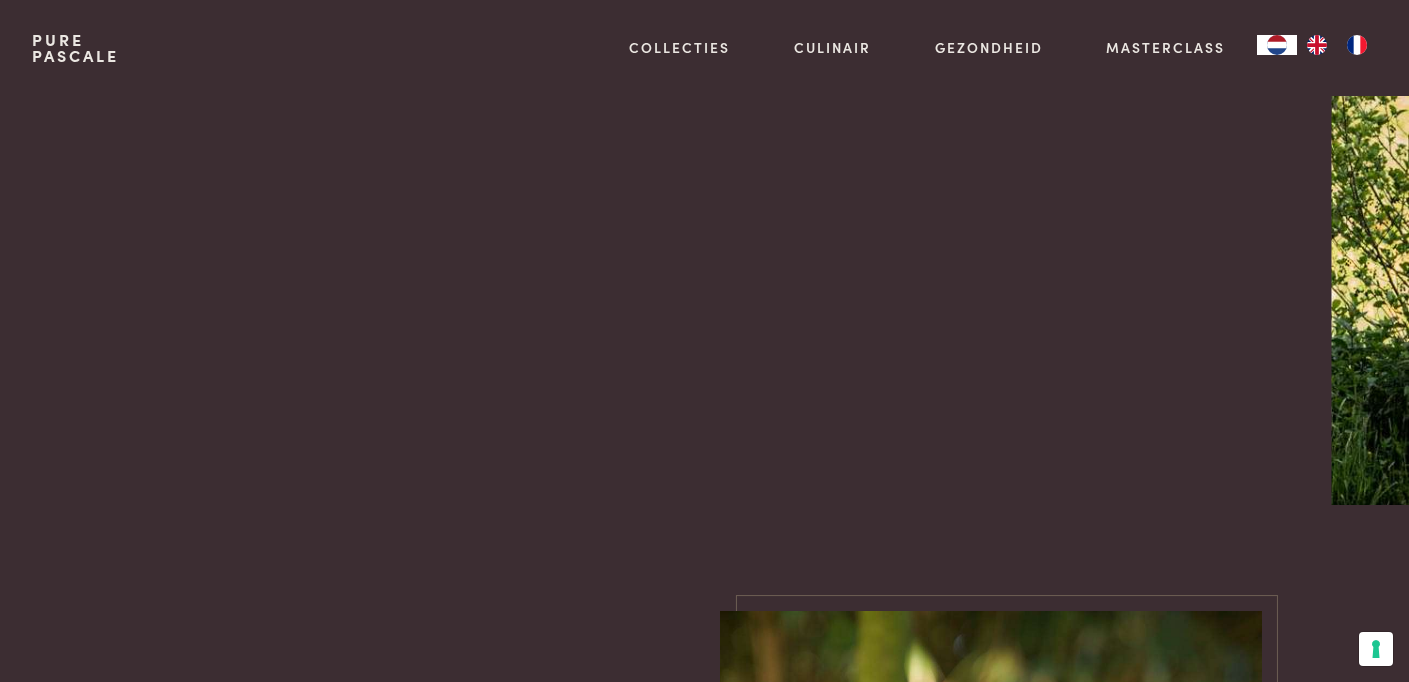 scroll, scrollTop: 0, scrollLeft: 0, axis: both 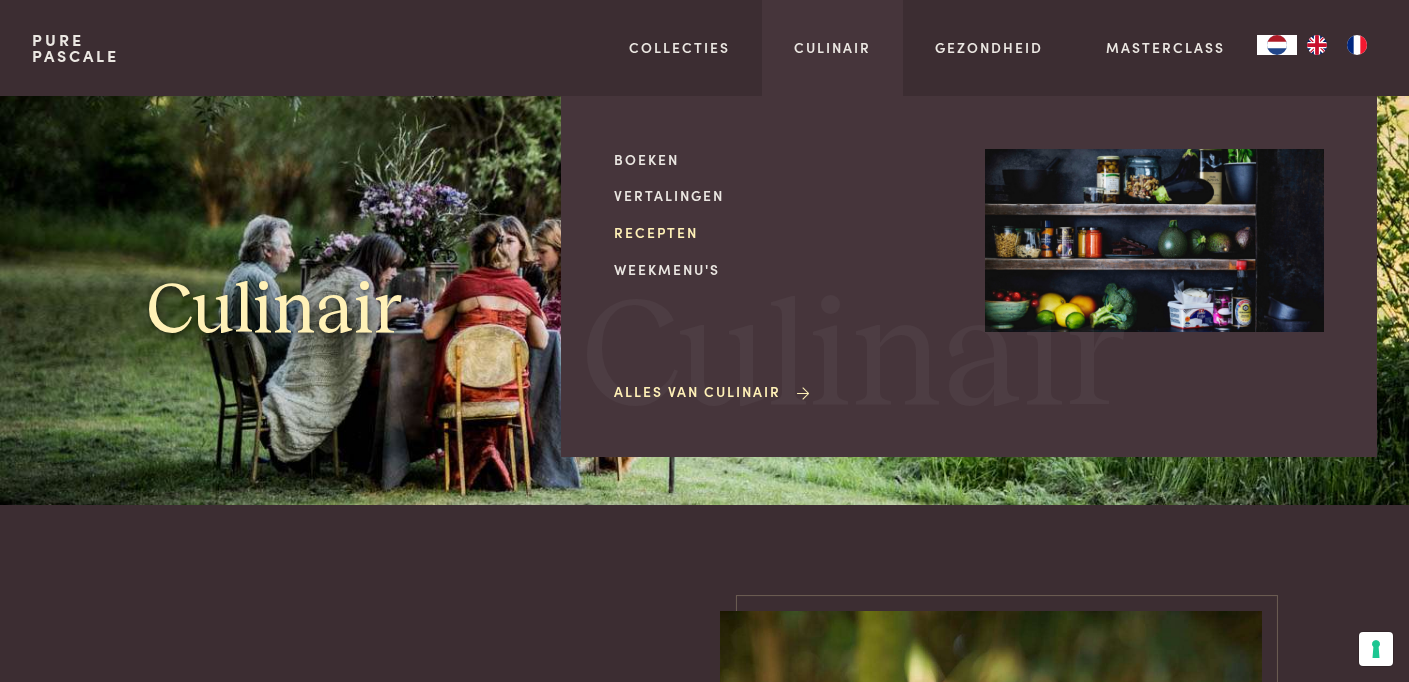 click on "Recepten" at bounding box center (783, 232) 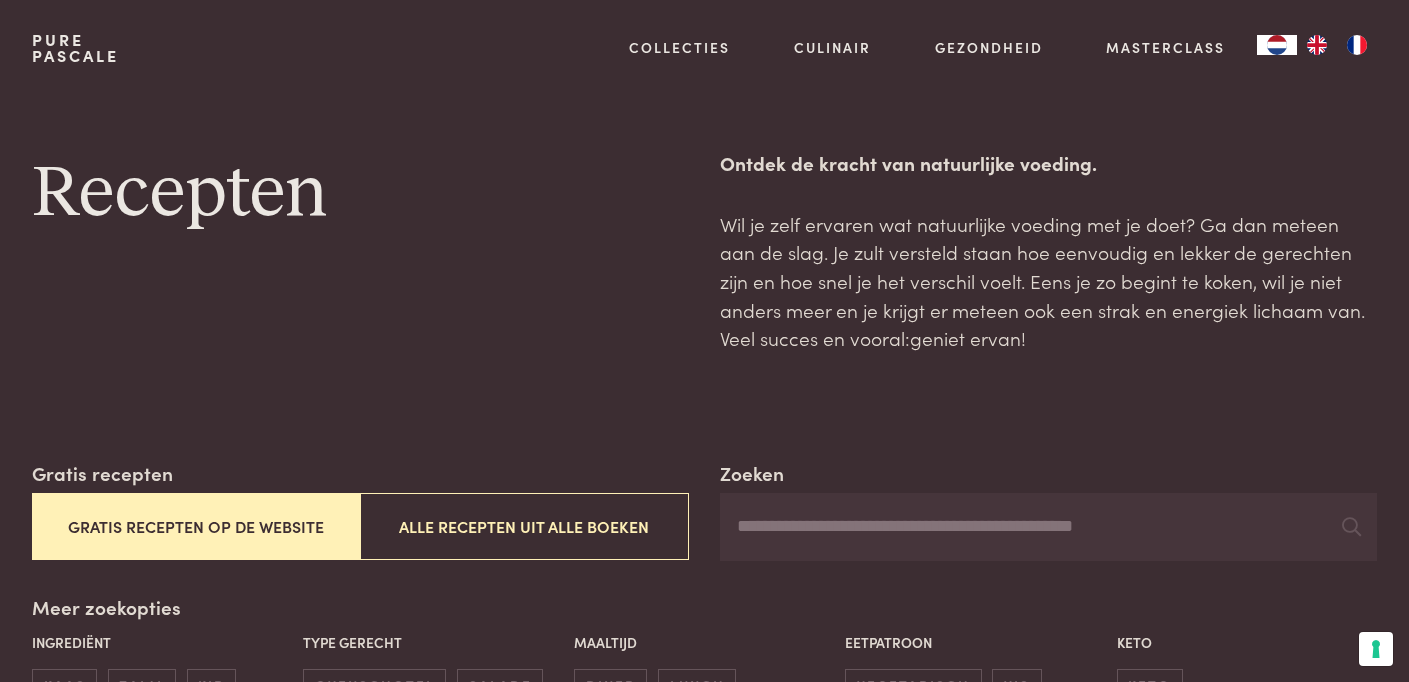 scroll, scrollTop: 0, scrollLeft: 0, axis: both 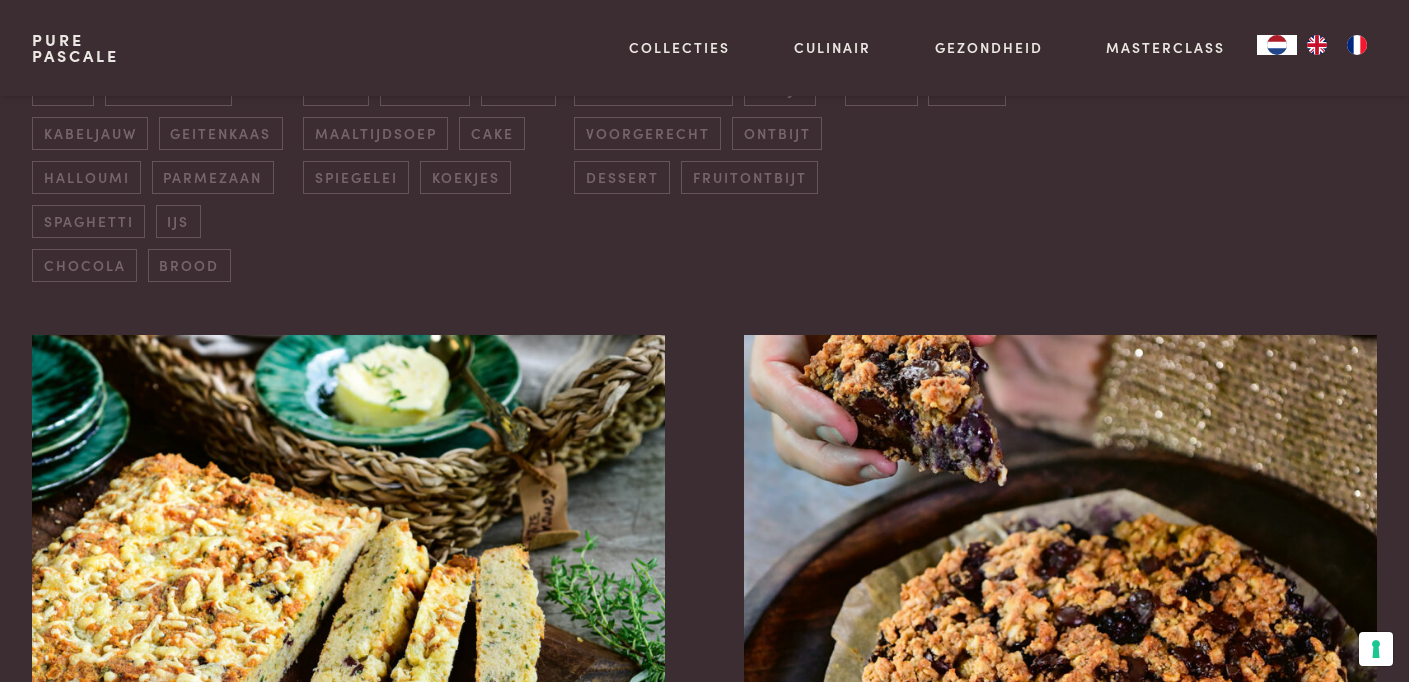 click on "ovenschotel" at bounding box center [374, 45] 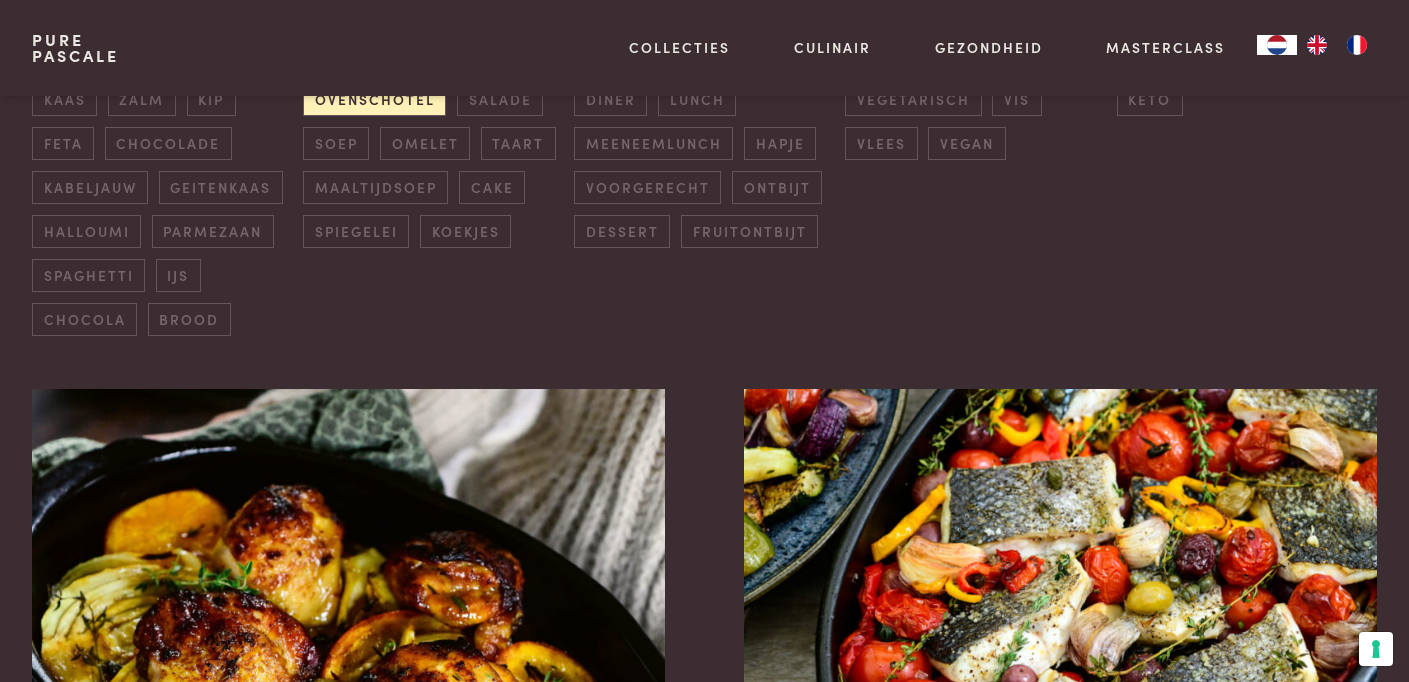 scroll, scrollTop: 586, scrollLeft: 0, axis: vertical 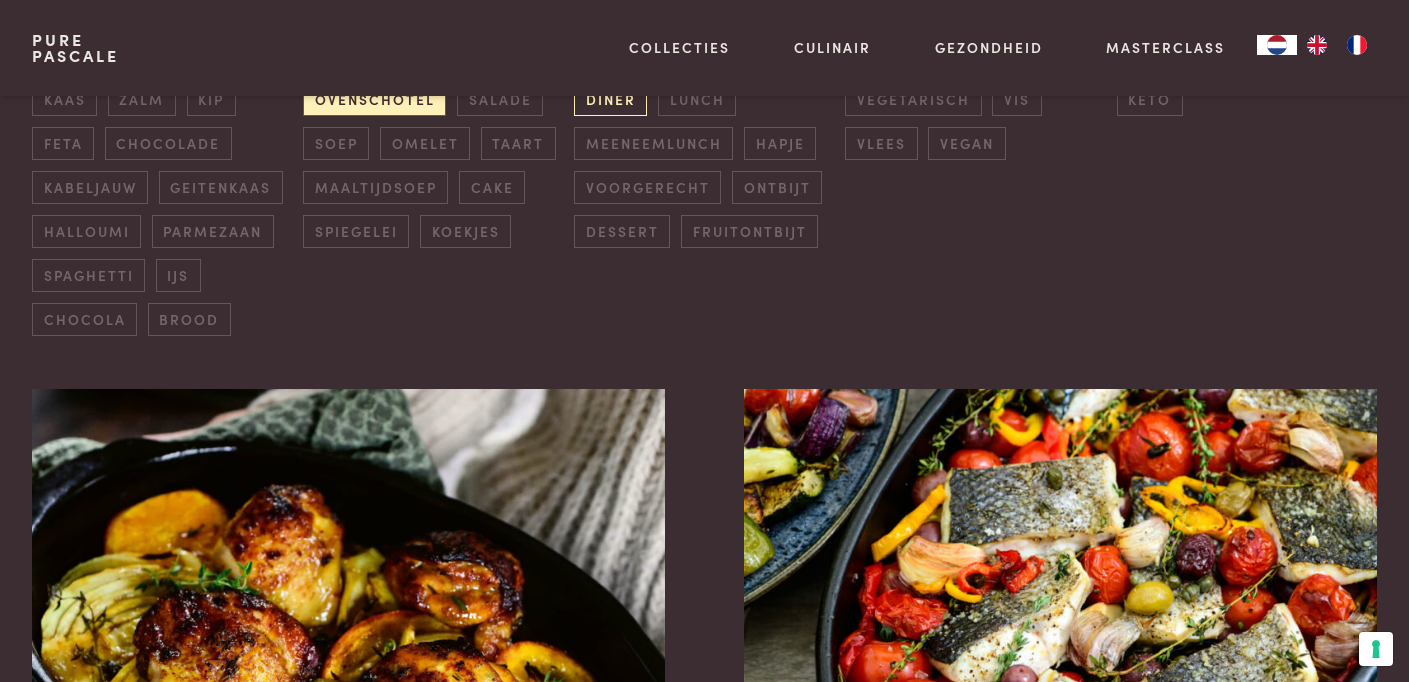 click on "diner" at bounding box center (610, 99) 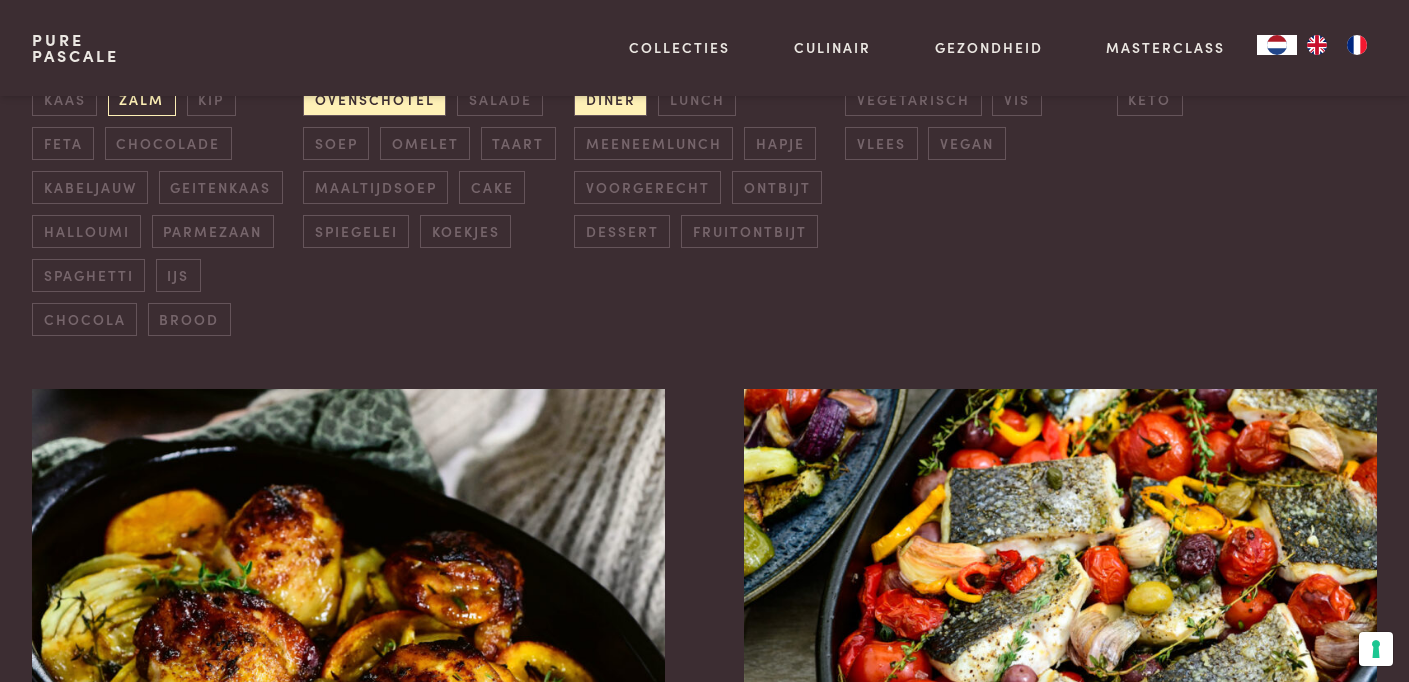 click on "zalm" at bounding box center (142, 99) 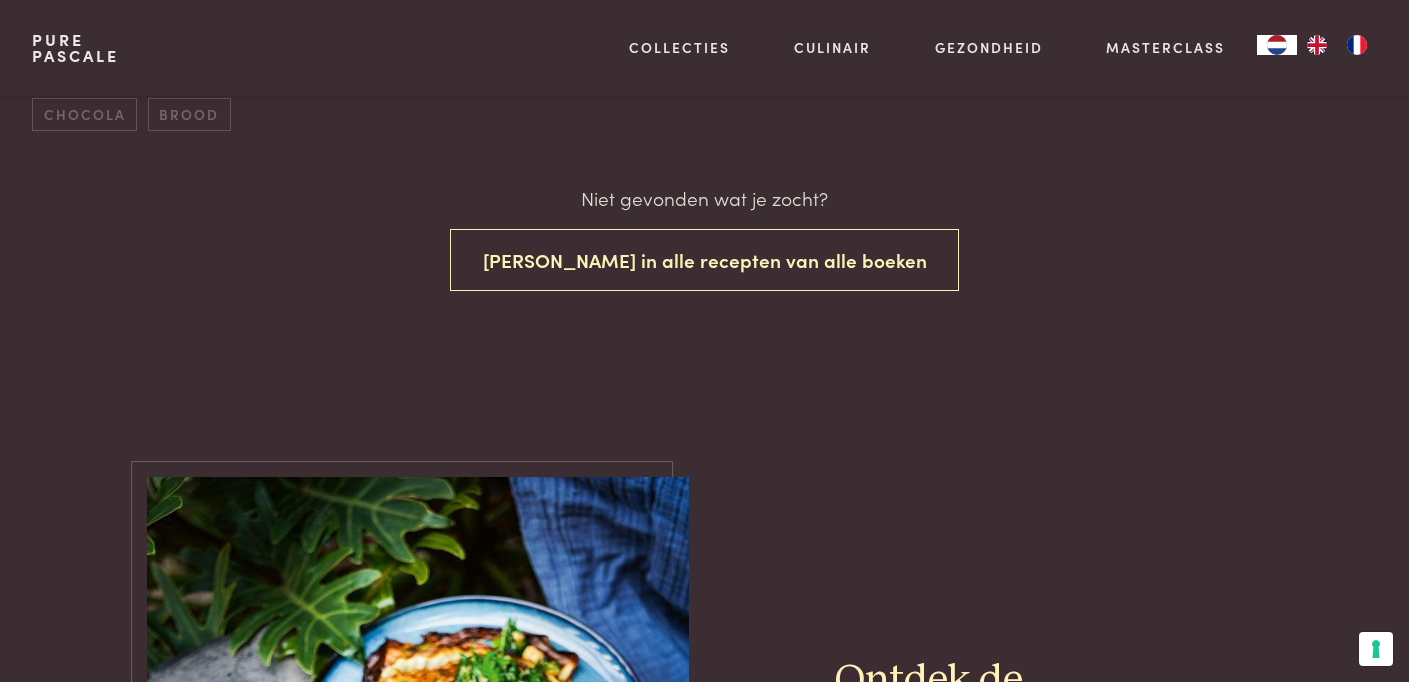 scroll, scrollTop: 828, scrollLeft: 0, axis: vertical 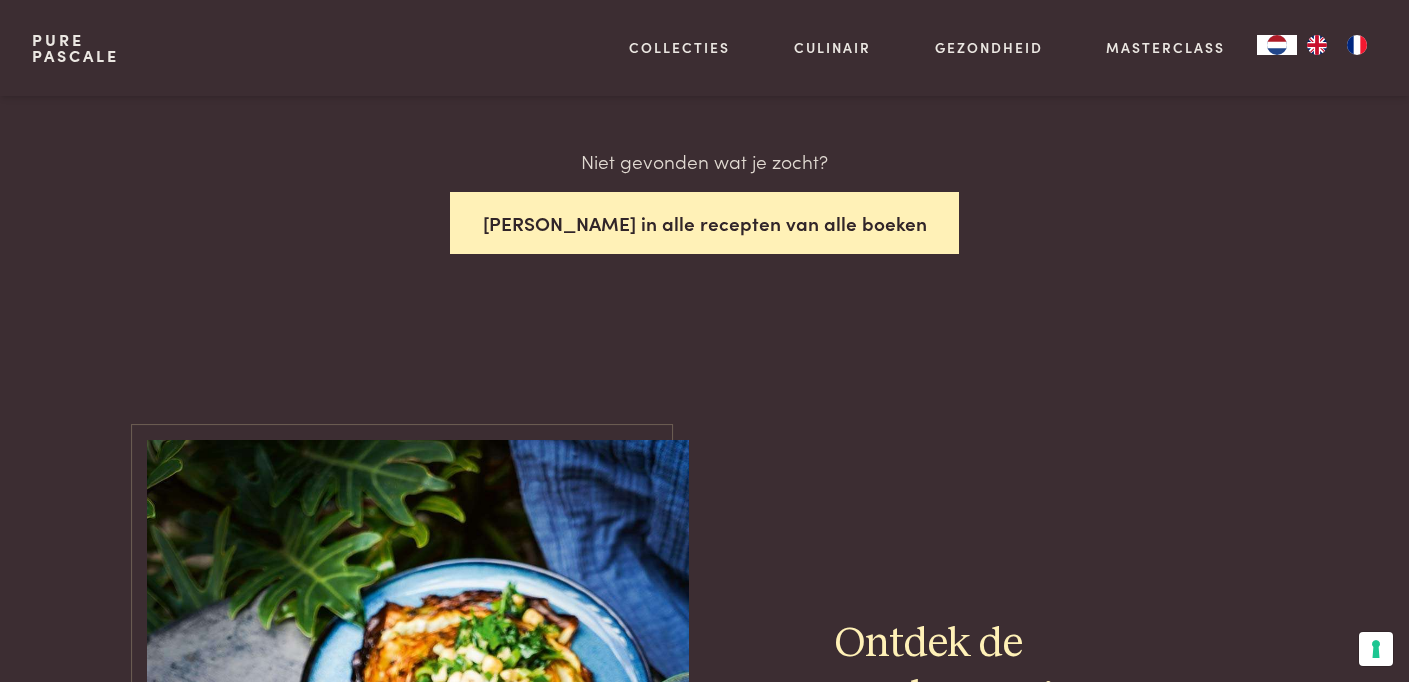 click on "Zoek in  alle recepten van alle boeken" at bounding box center (705, 223) 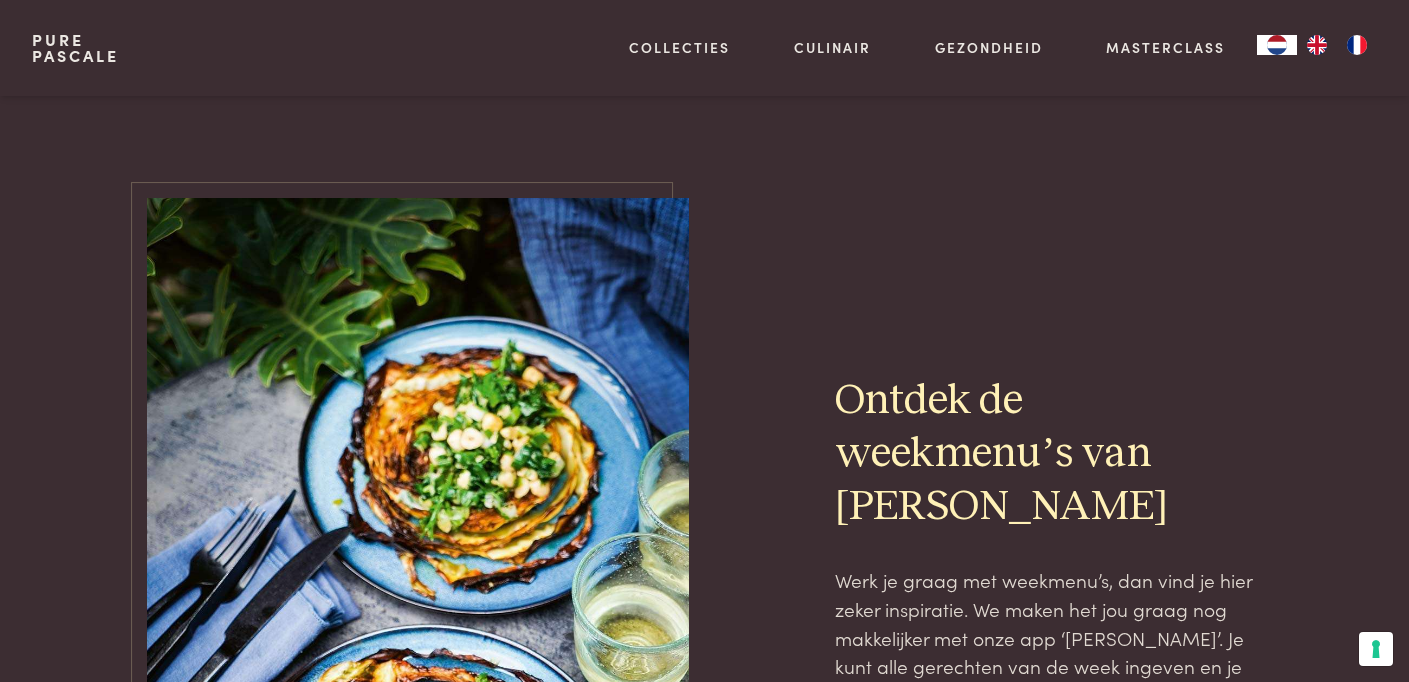 scroll, scrollTop: 4345, scrollLeft: 0, axis: vertical 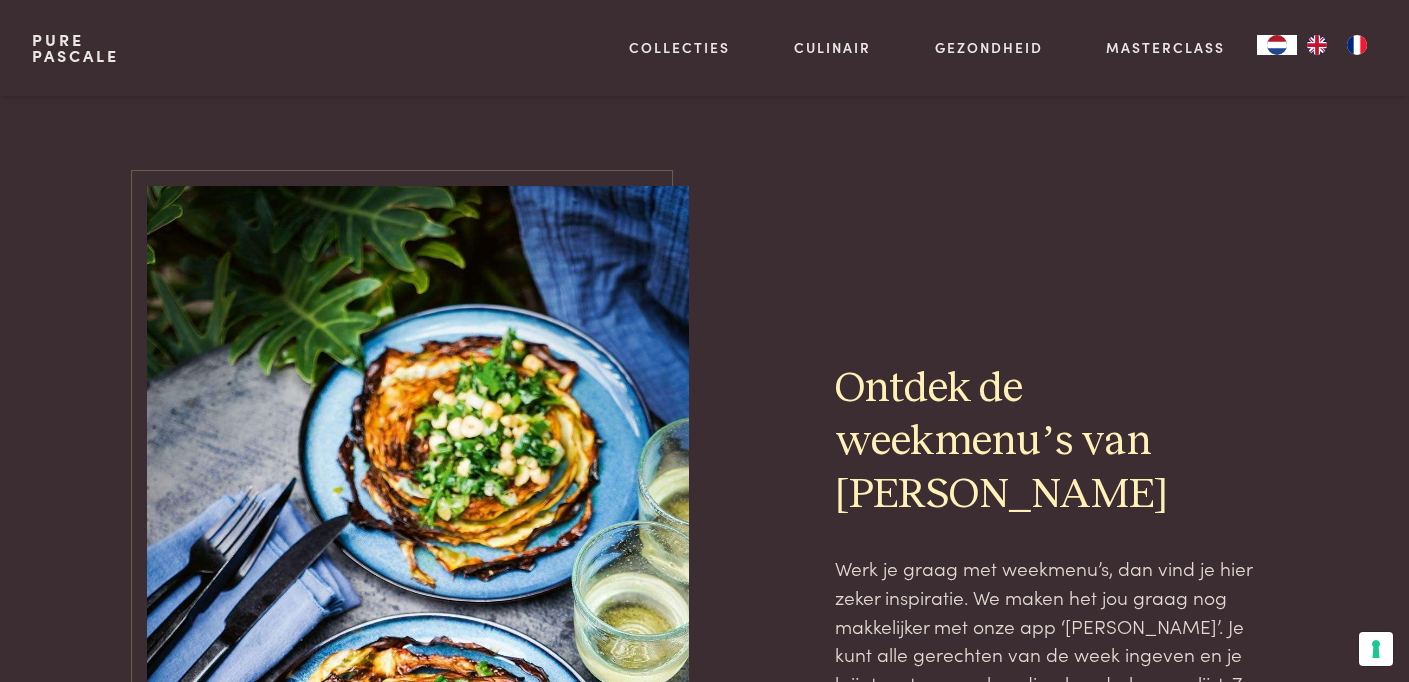 click at bounding box center [408, -301] 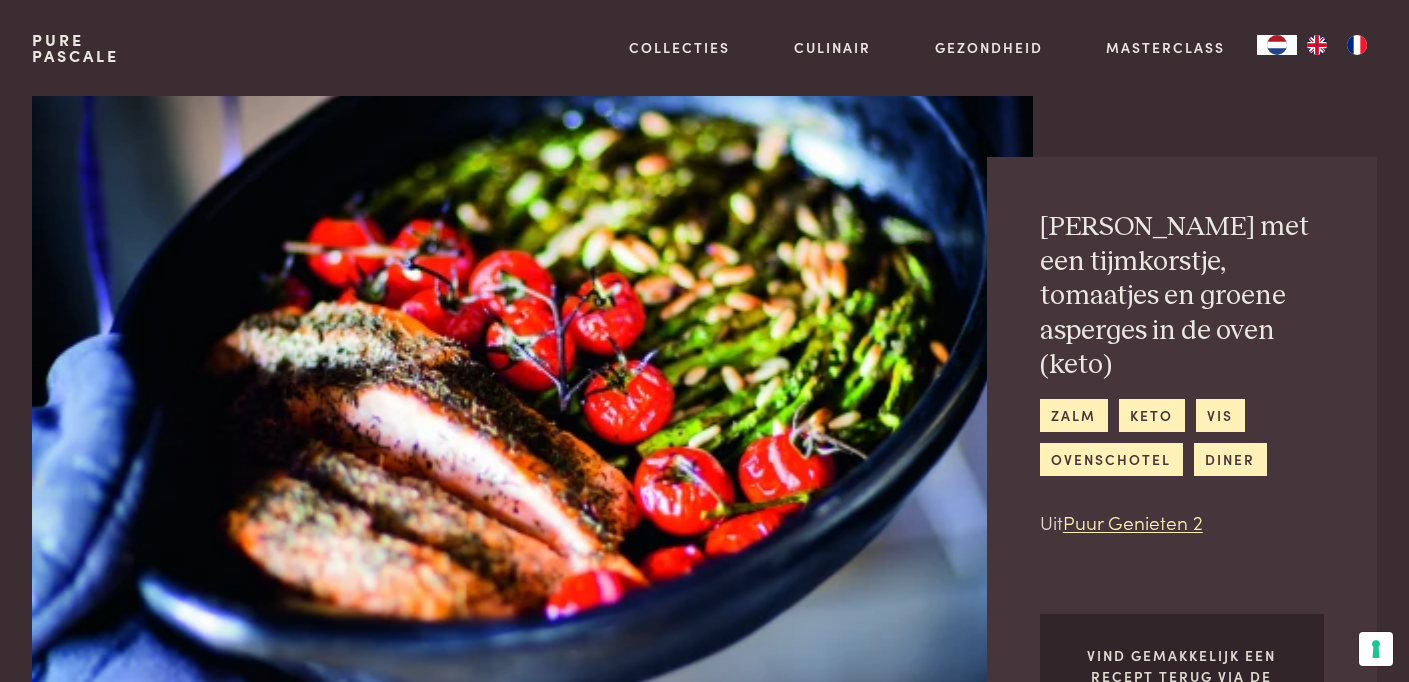 scroll, scrollTop: 0, scrollLeft: 0, axis: both 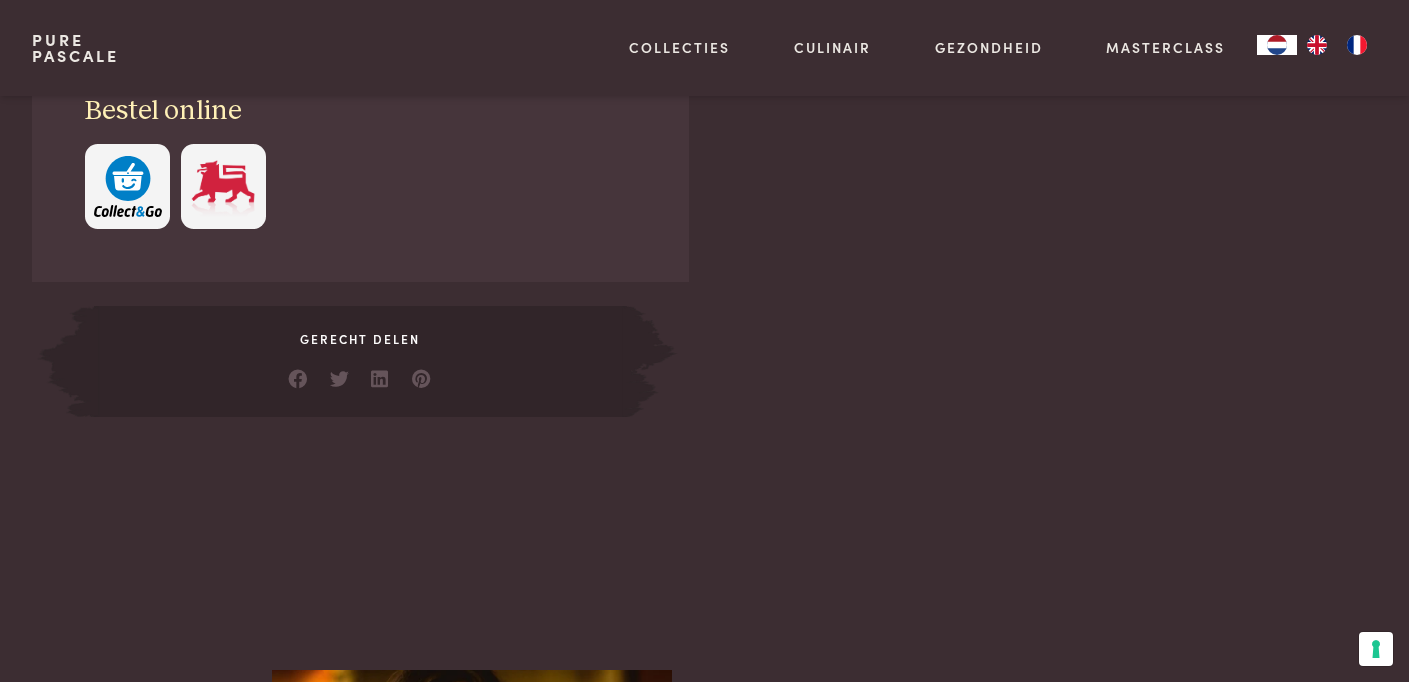 click on "Ontdek het boek" at bounding box center (942, -4) 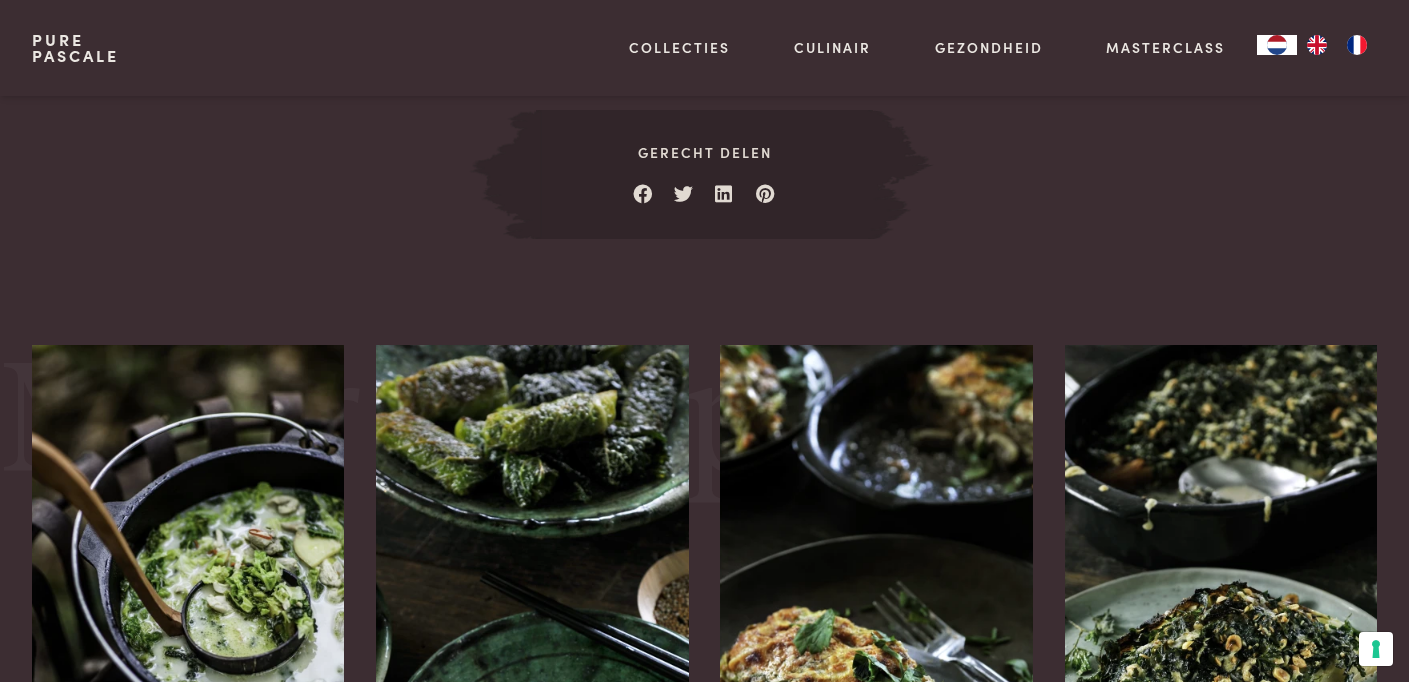 scroll, scrollTop: 2496, scrollLeft: 0, axis: vertical 